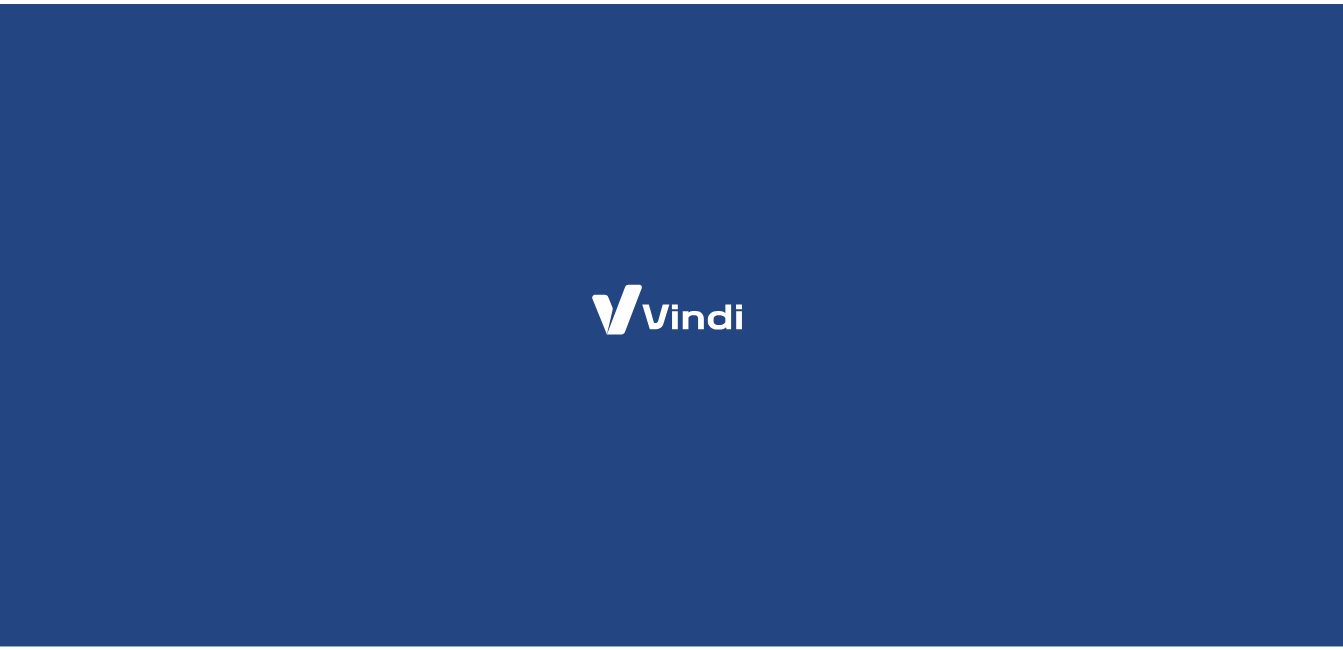 scroll, scrollTop: 0, scrollLeft: 0, axis: both 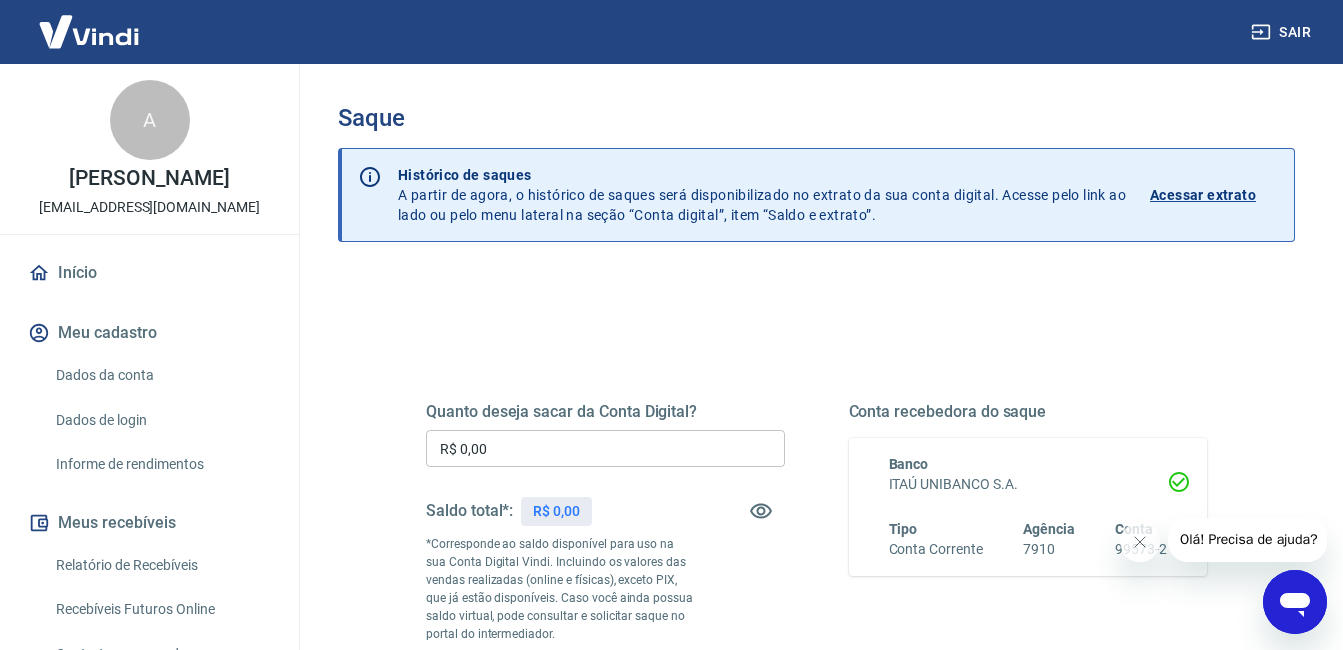 click on "Olá! Precisa de ajuda?" at bounding box center [1248, 539] 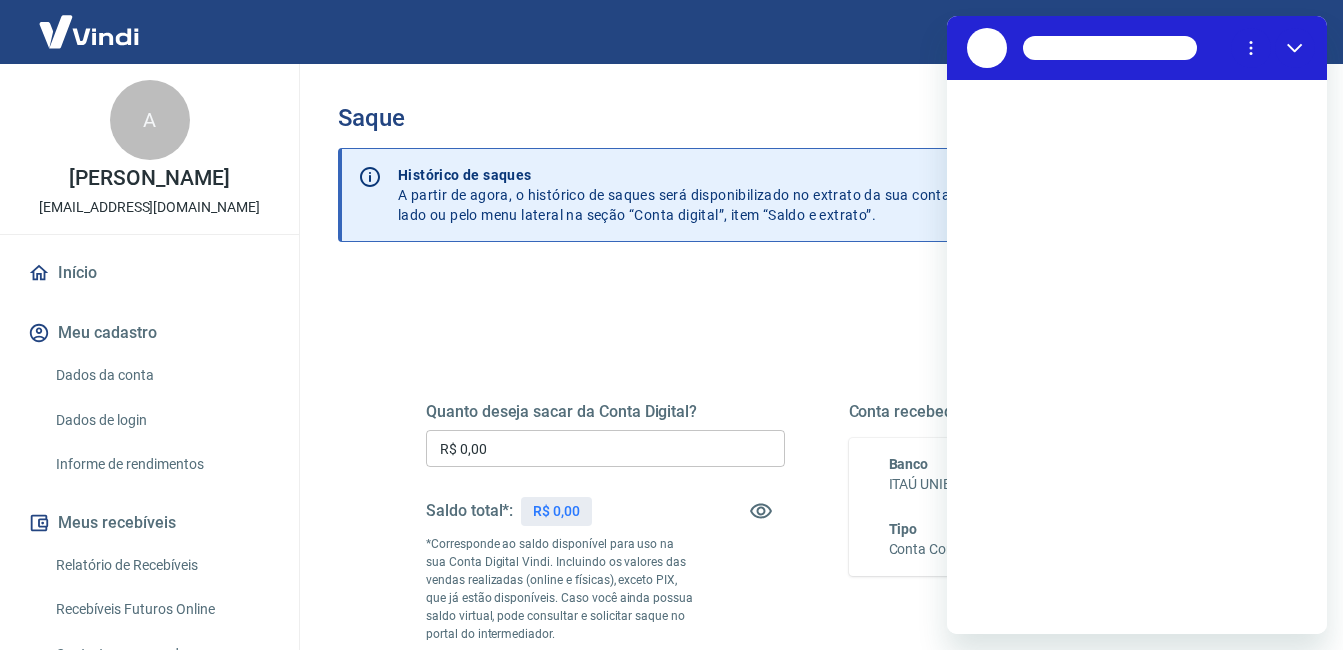 scroll, scrollTop: 0, scrollLeft: 0, axis: both 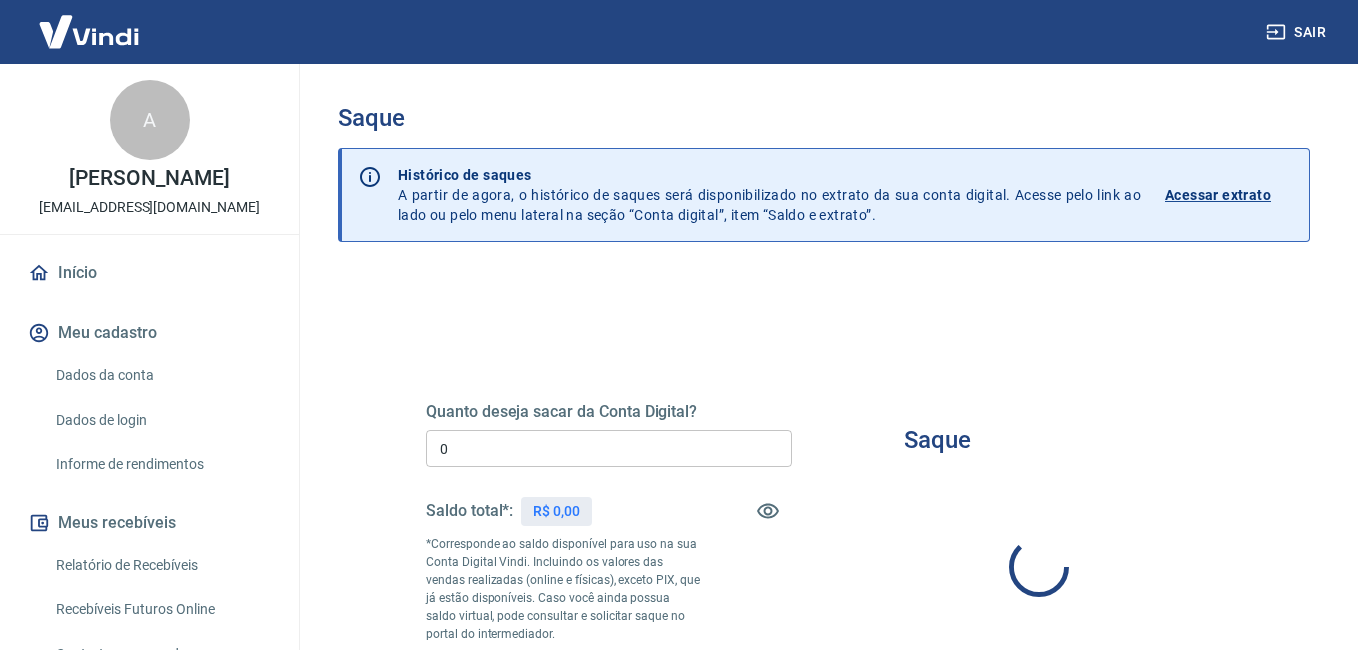 type on "R$ 0,00" 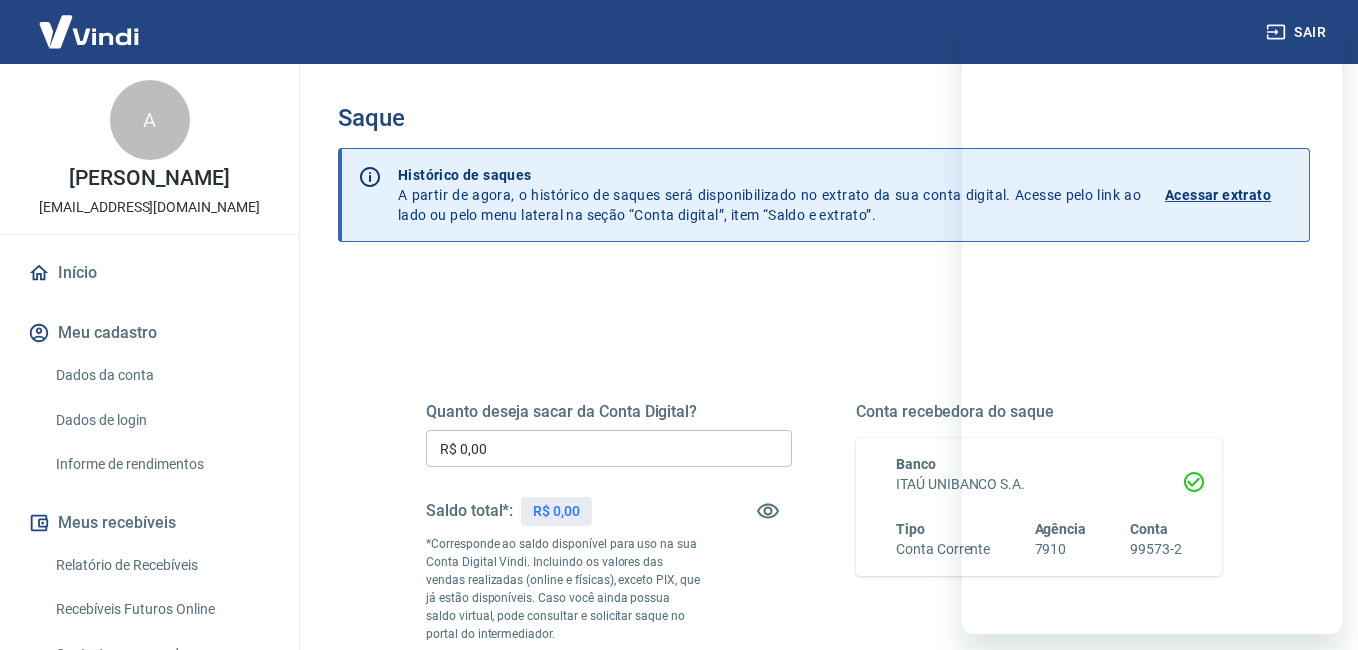 scroll, scrollTop: 0, scrollLeft: 0, axis: both 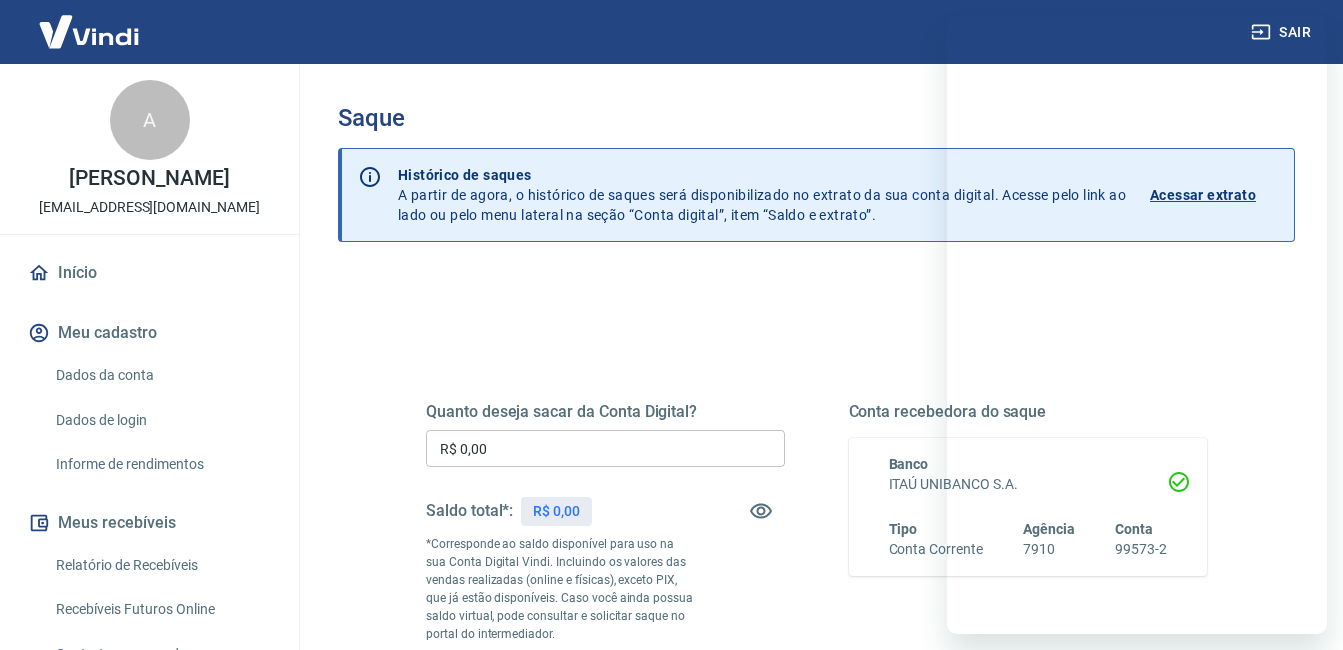 click on "Dados da conta" at bounding box center (161, 375) 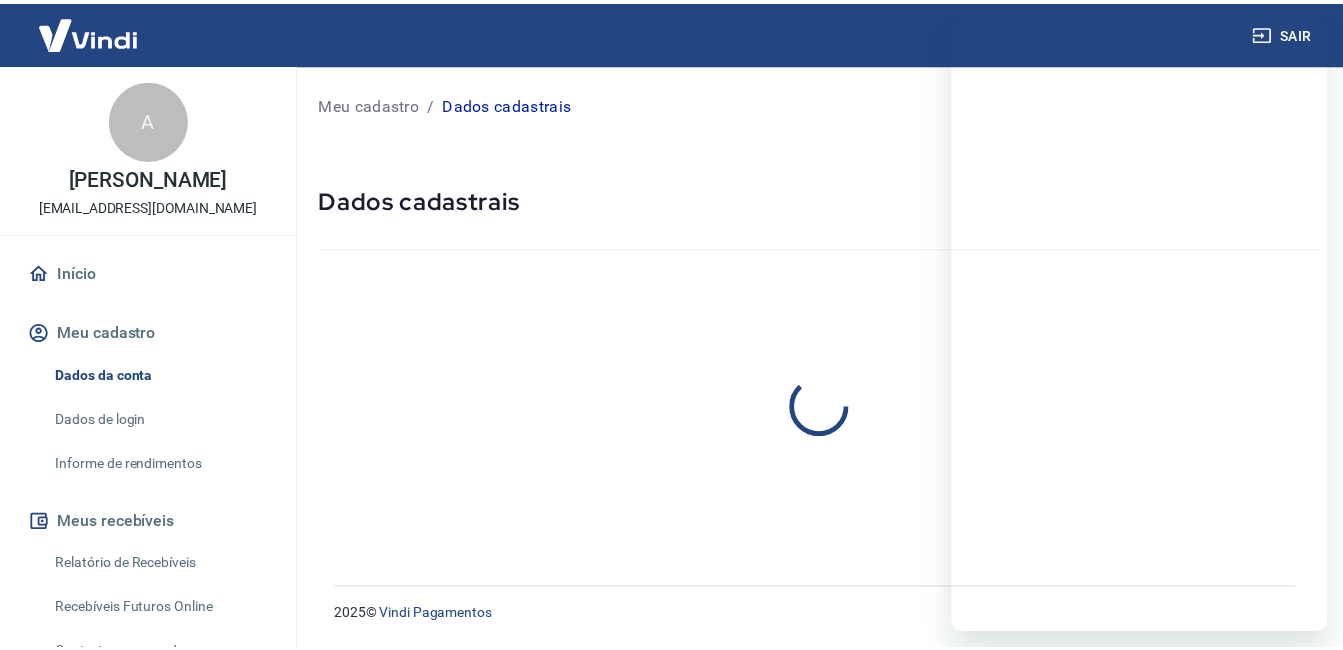 scroll, scrollTop: 0, scrollLeft: 0, axis: both 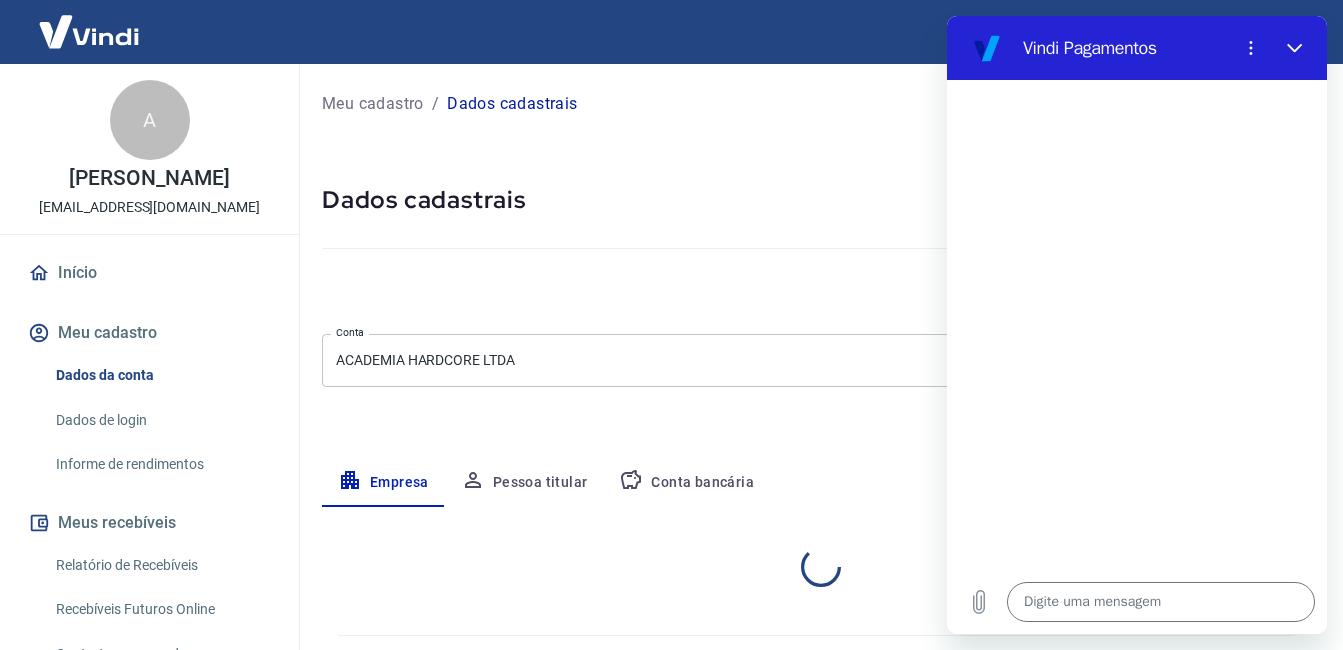 select on "SP" 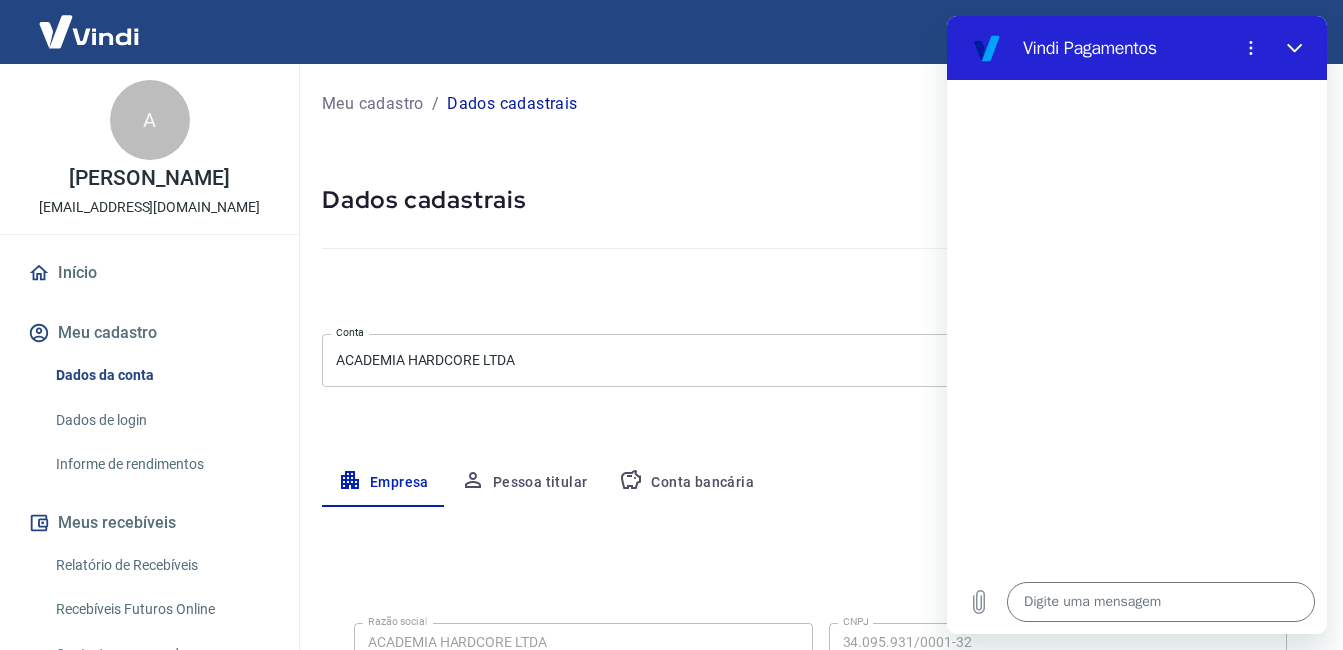 scroll, scrollTop: 0, scrollLeft: 0, axis: both 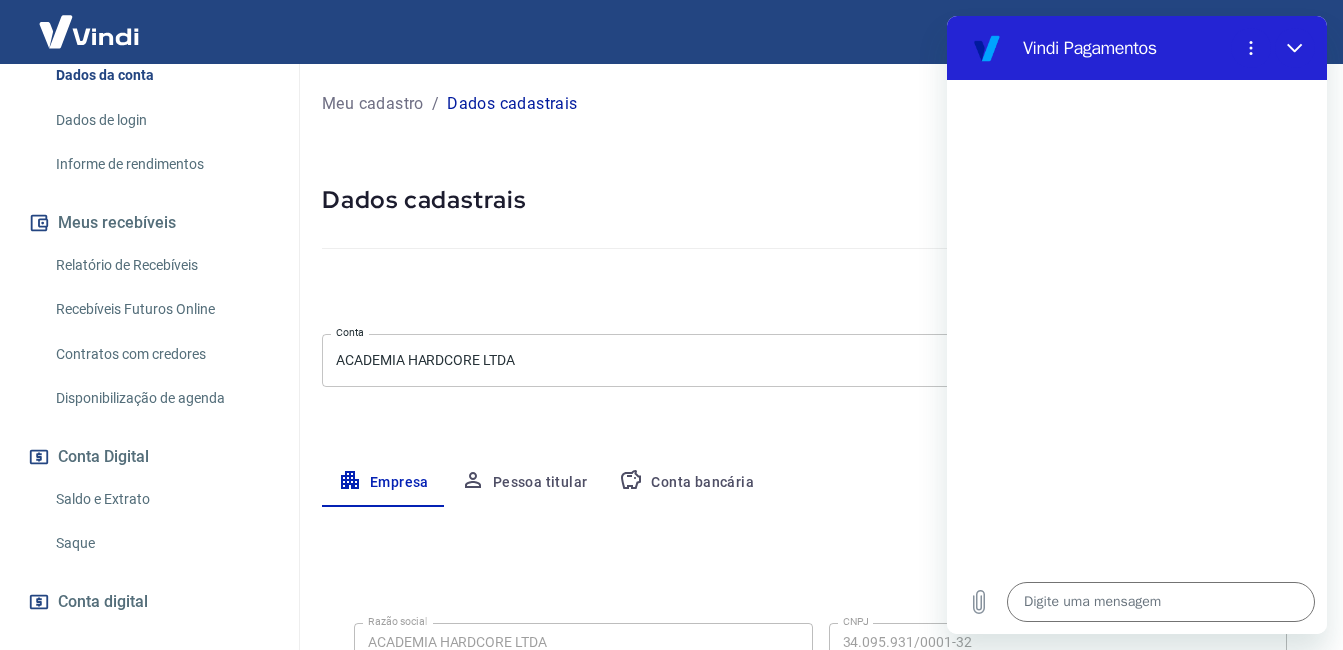 click on "Saldo e Extrato Saque" at bounding box center (149, 521) 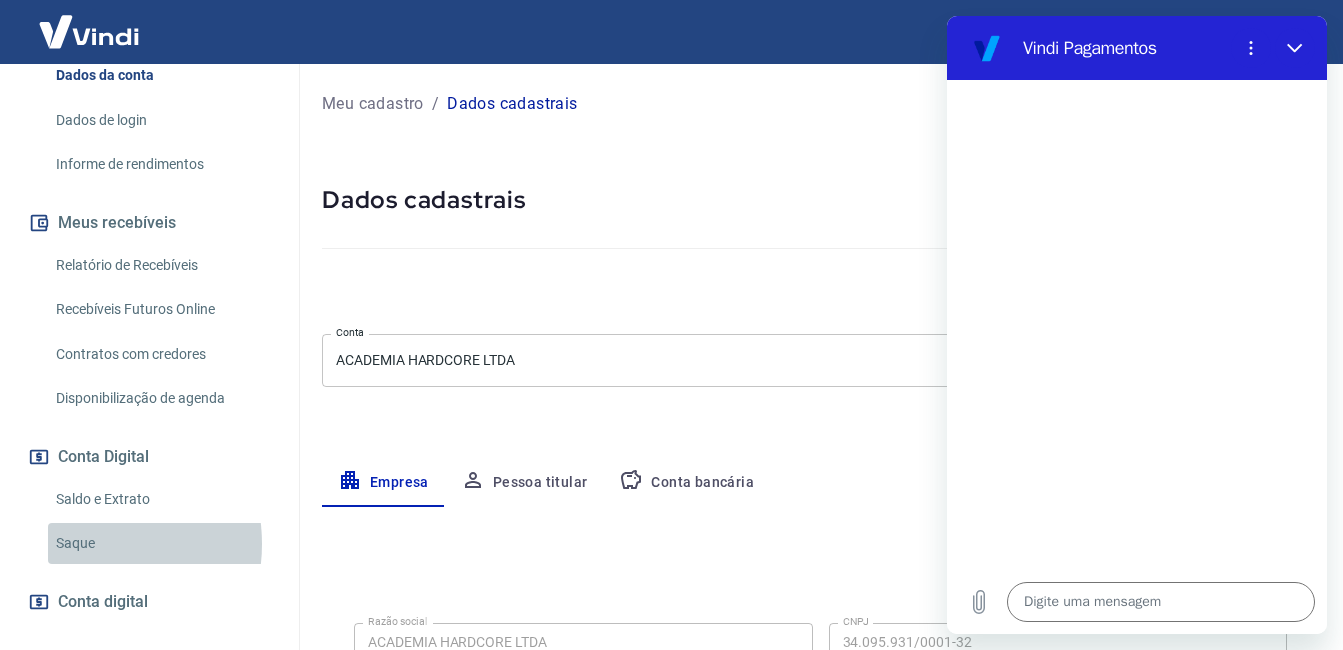 click on "Saque" at bounding box center [161, 543] 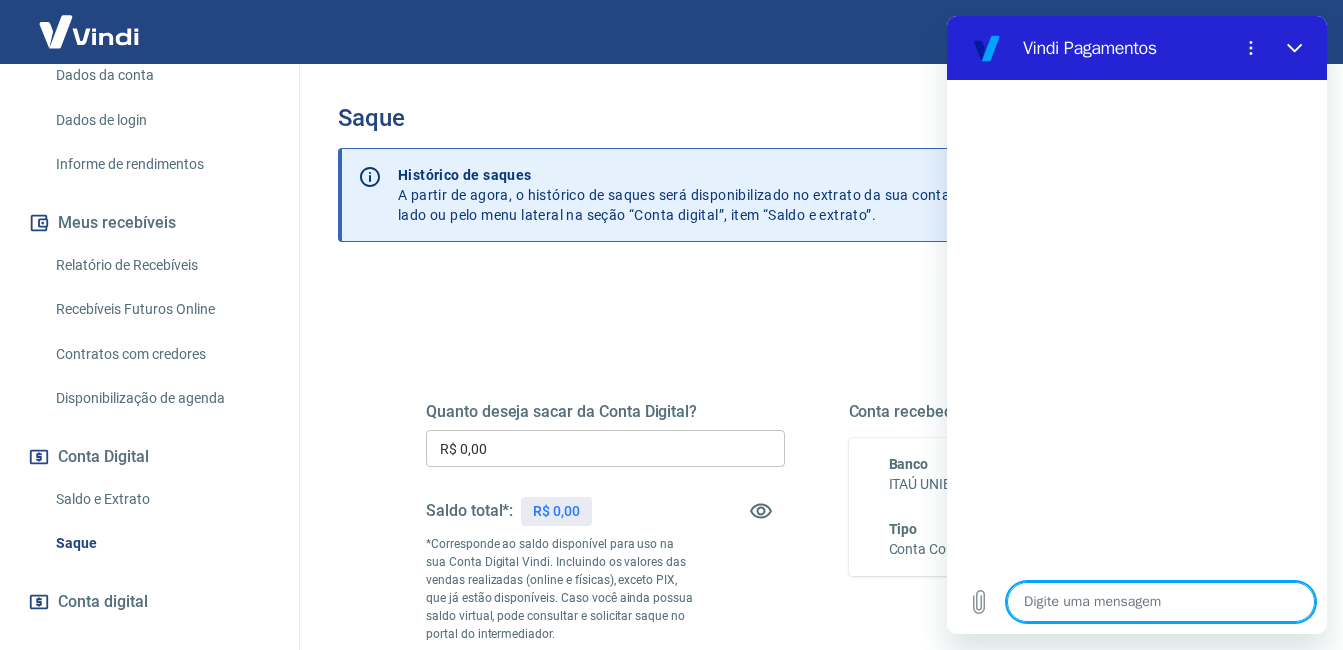 drag, startPoint x: 1091, startPoint y: 590, endPoint x: 1084, endPoint y: 604, distance: 15.652476 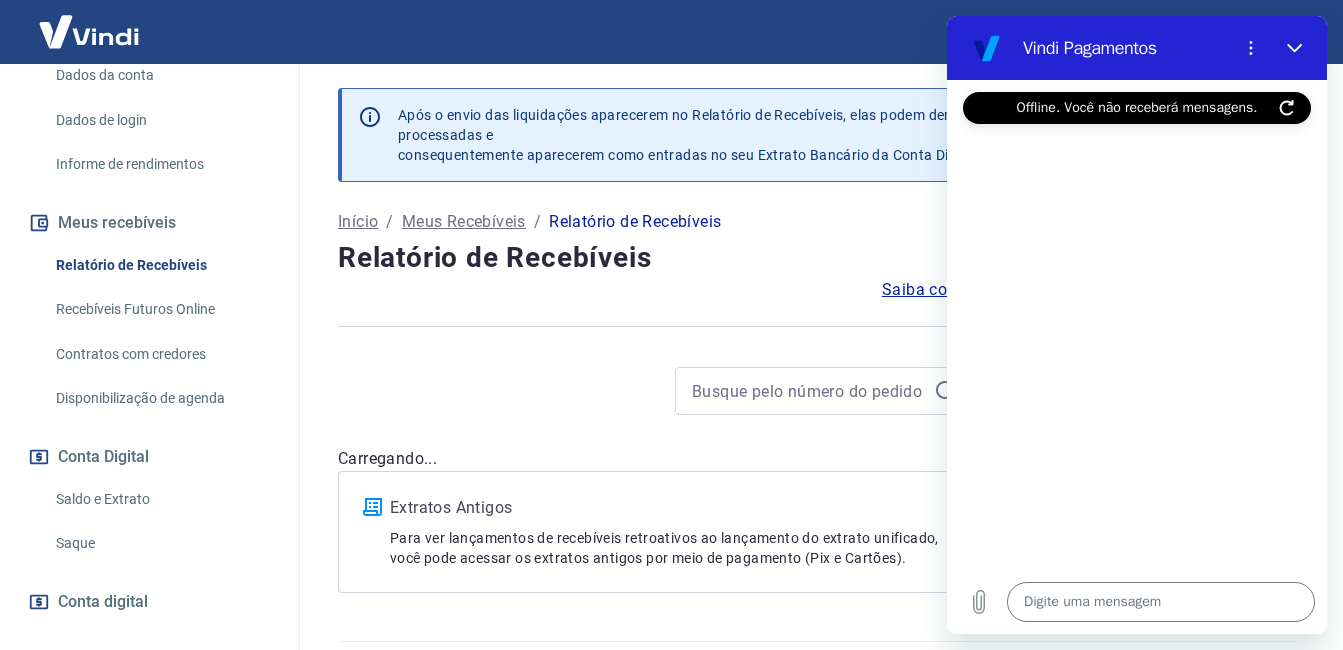 click on "Saque" at bounding box center (161, 543) 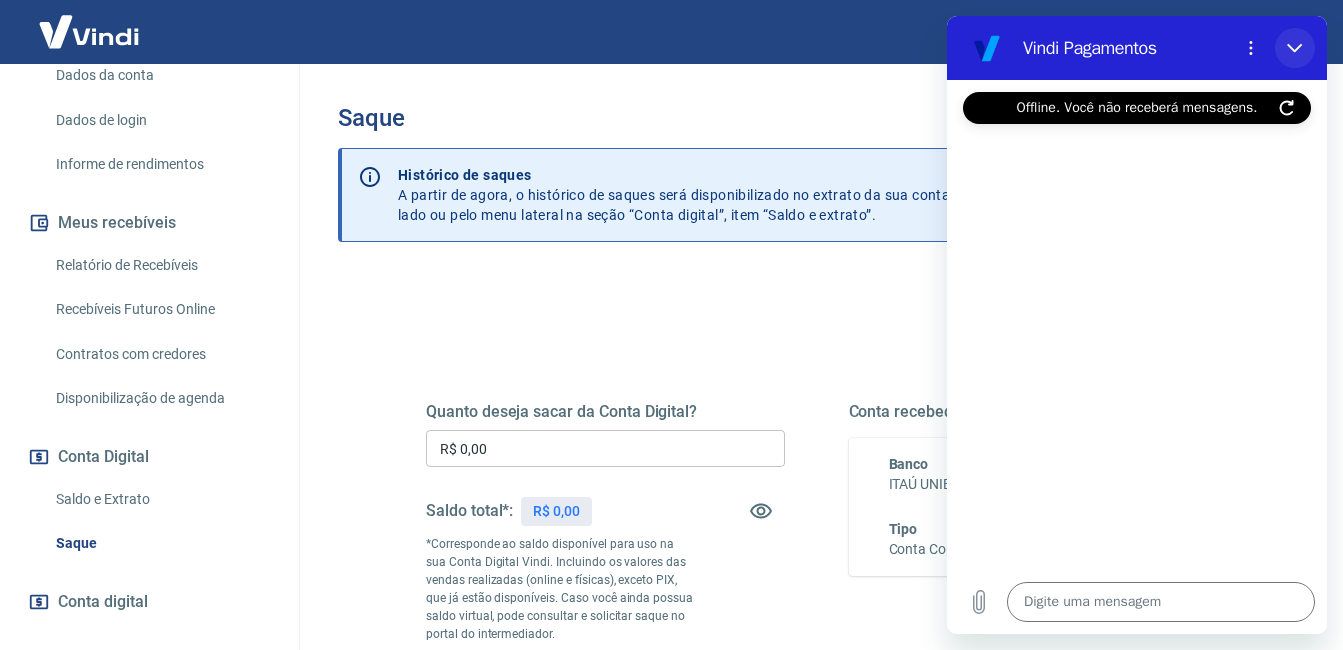 click 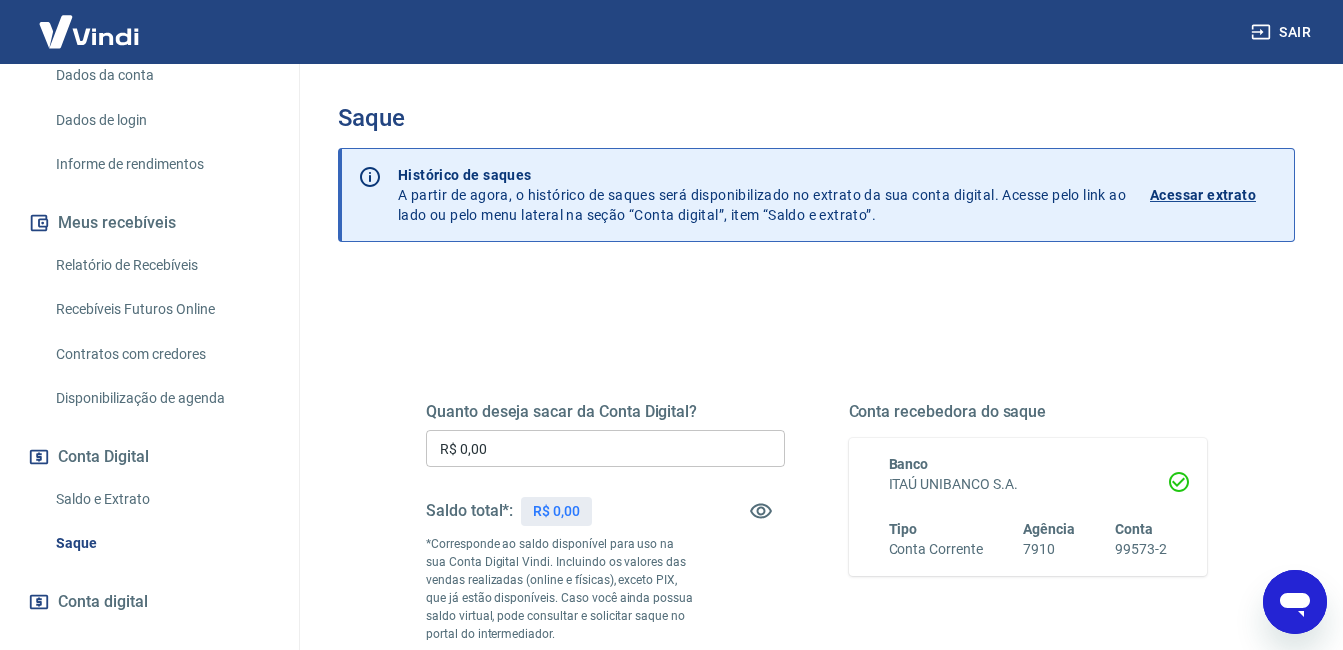 click on "Saldo e Extrato" at bounding box center (161, 499) 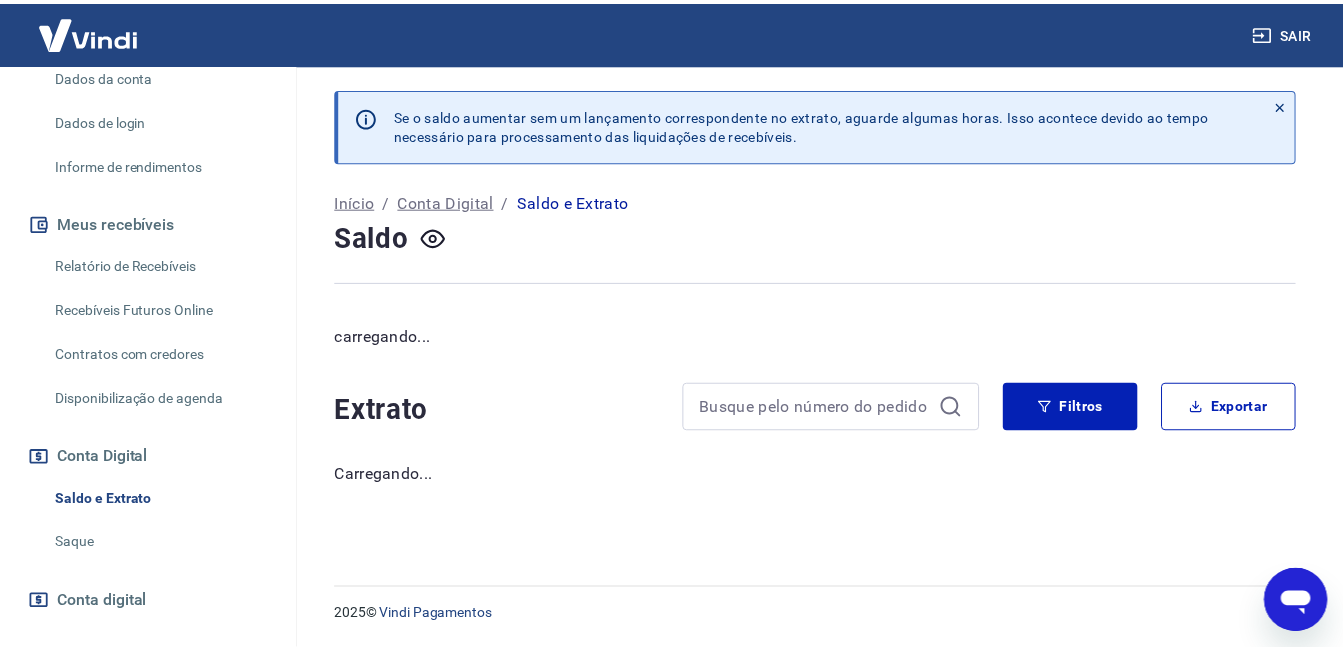 scroll, scrollTop: 400, scrollLeft: 0, axis: vertical 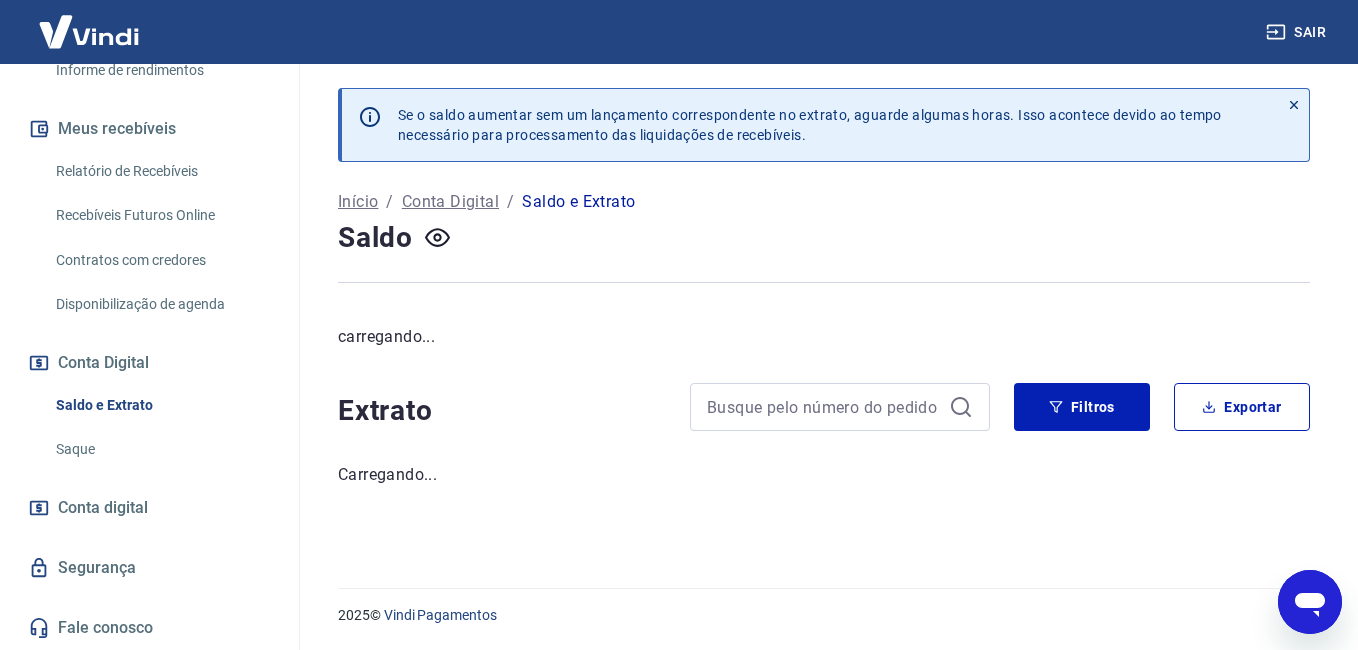 click on "Saque" at bounding box center (161, 449) 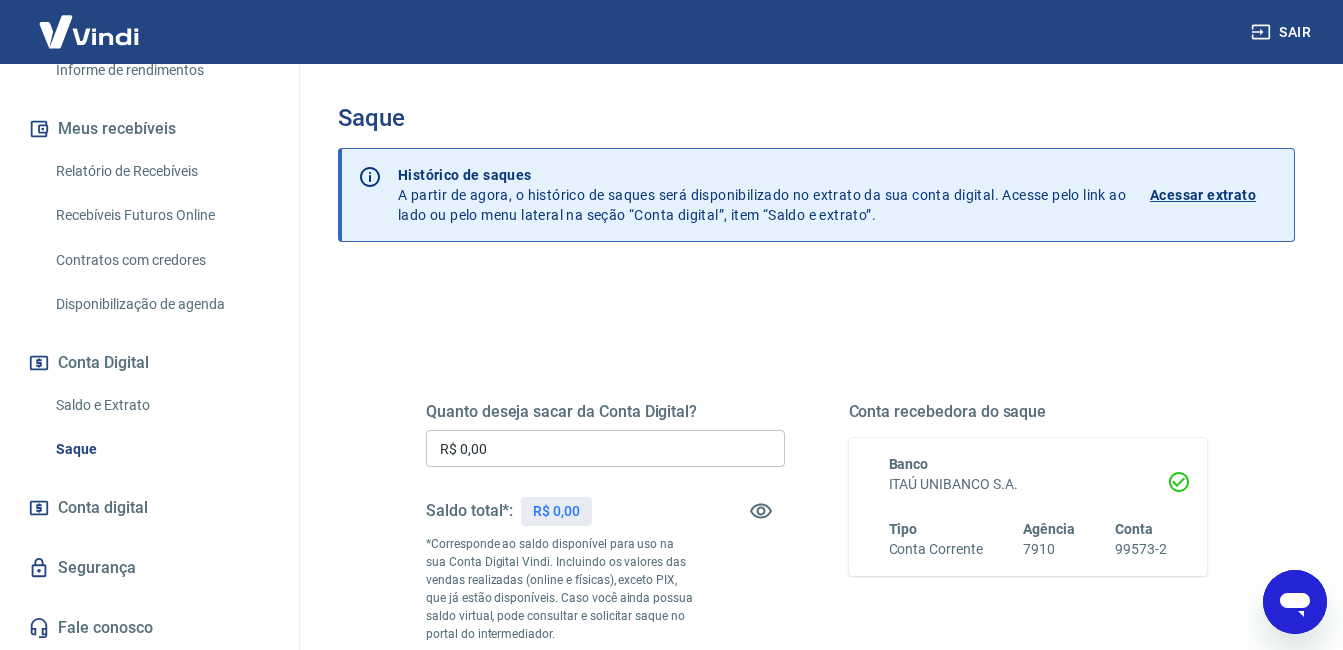 click on "Relatório de Recebíveis" at bounding box center [161, 171] 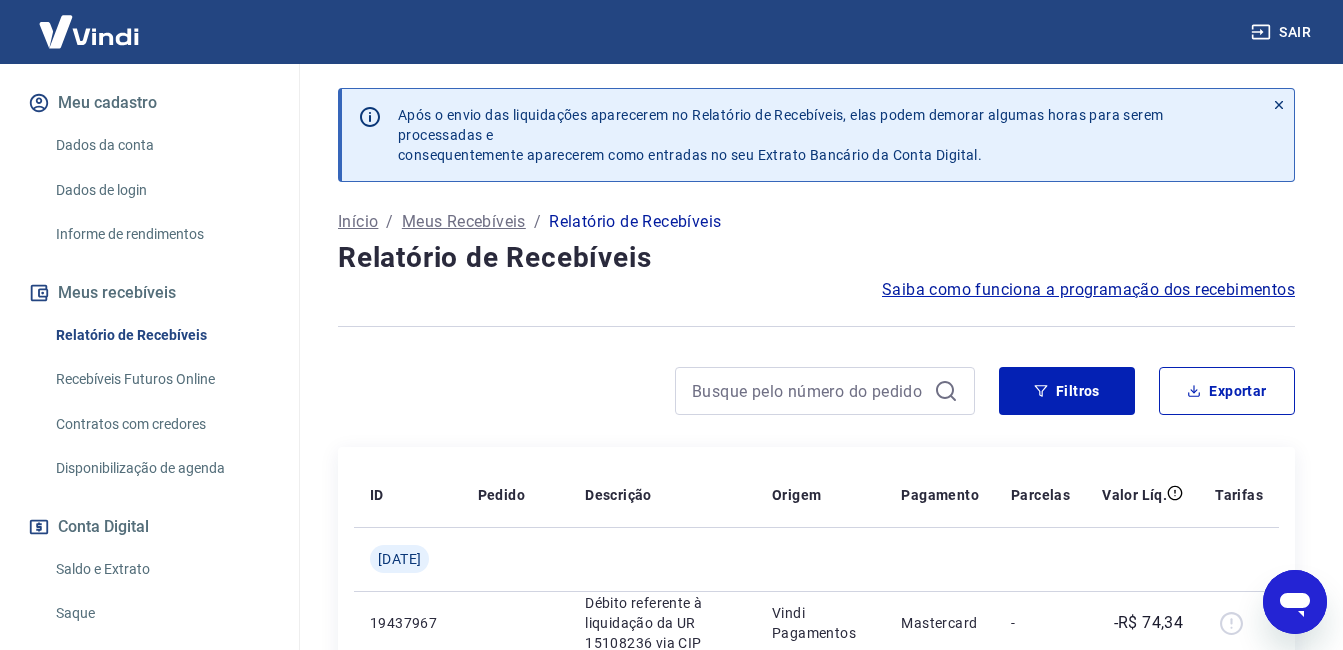 scroll, scrollTop: 100, scrollLeft: 0, axis: vertical 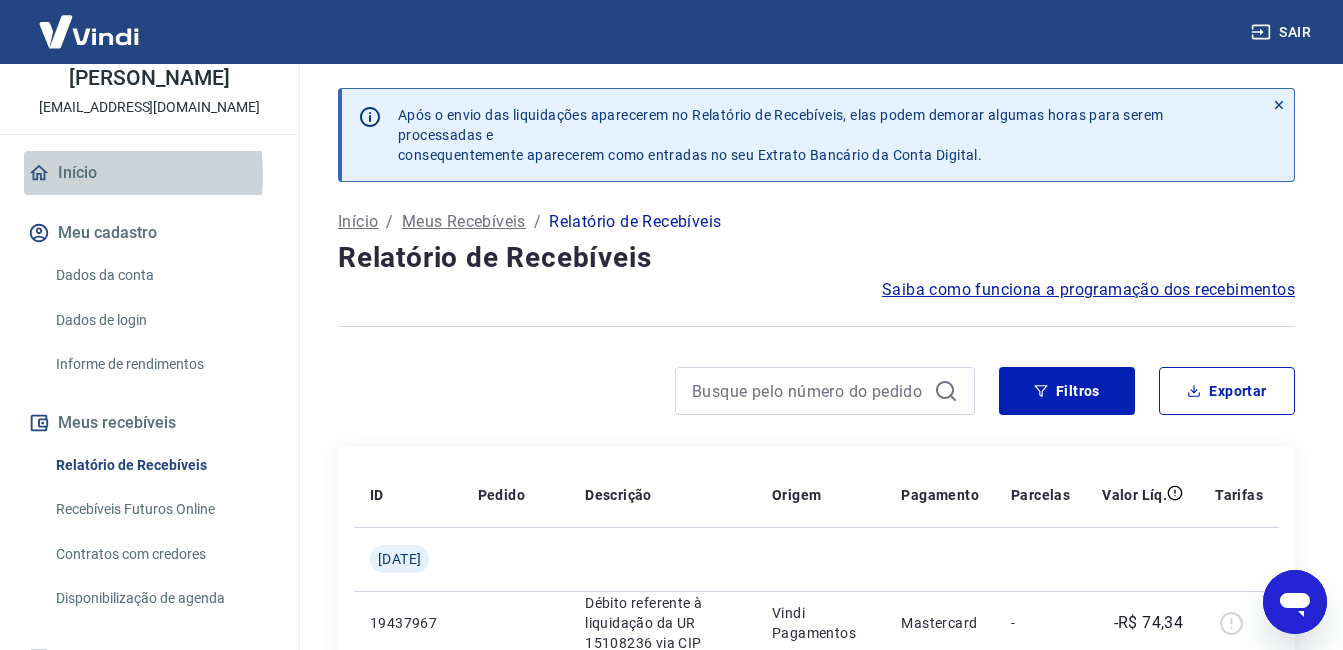 drag, startPoint x: 77, startPoint y: 195, endPoint x: 923, endPoint y: 14, distance: 865.1456 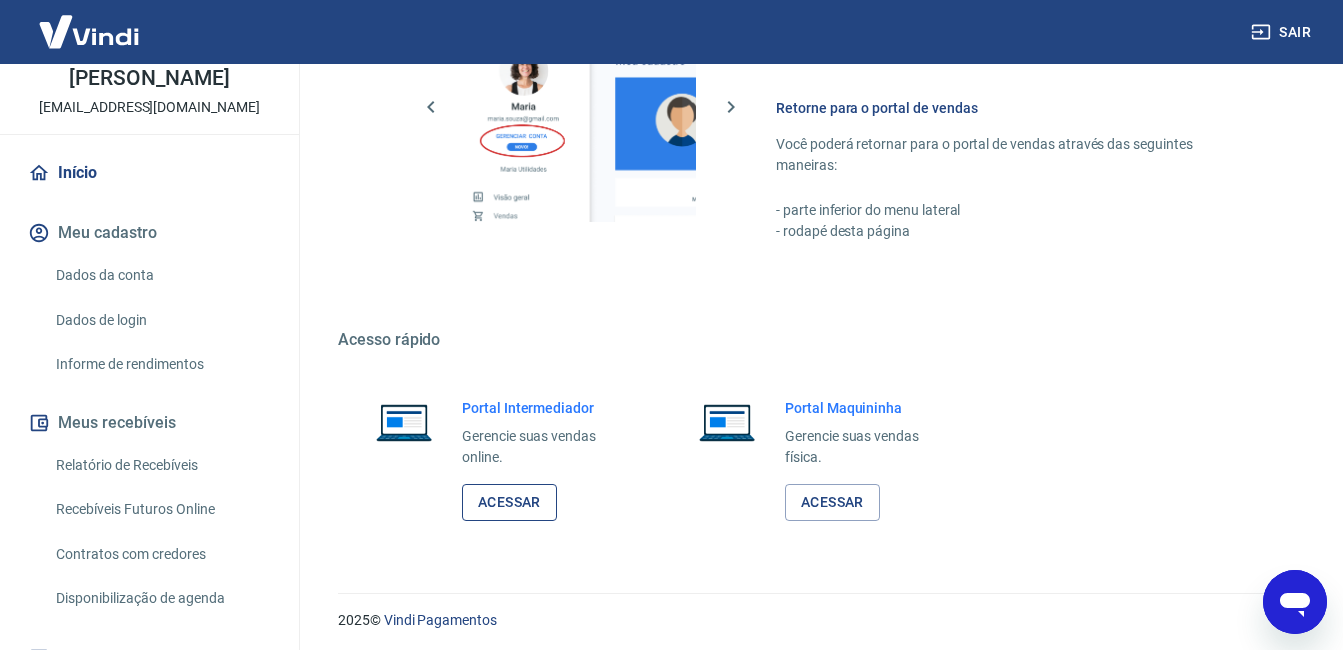 scroll, scrollTop: 991, scrollLeft: 0, axis: vertical 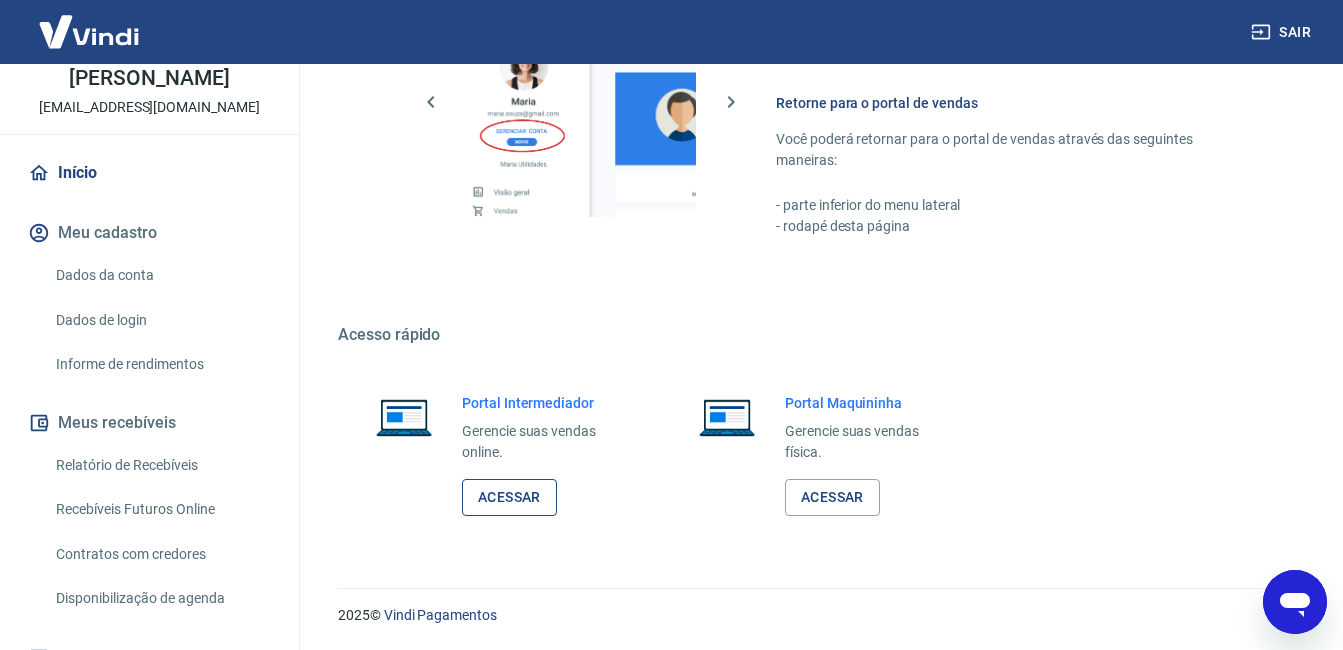 click on "Acessar" at bounding box center (509, 497) 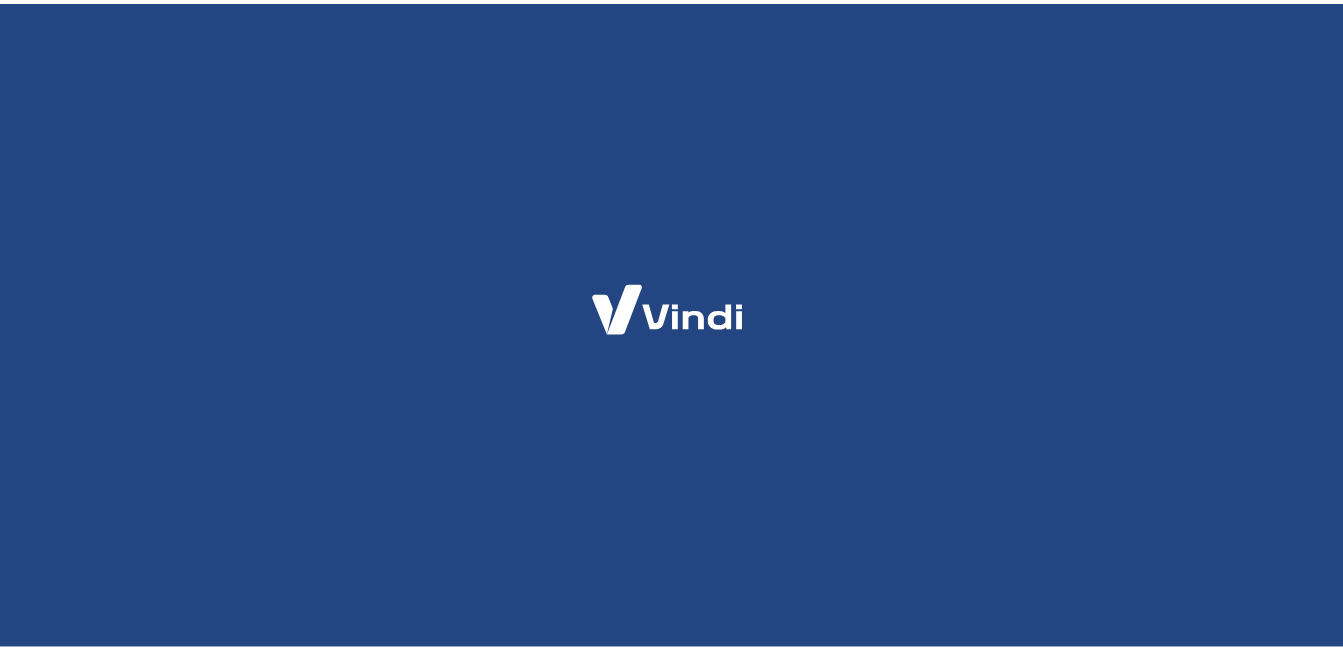 scroll, scrollTop: 0, scrollLeft: 0, axis: both 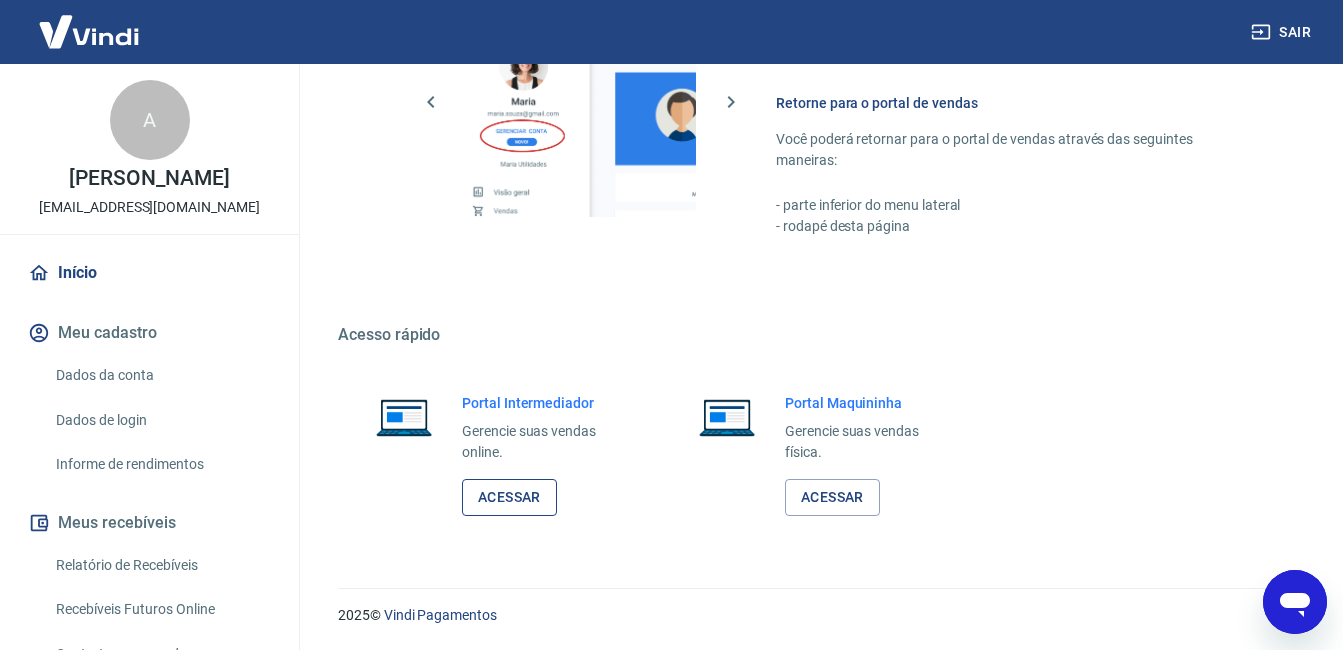 click on "Acessar" at bounding box center [509, 497] 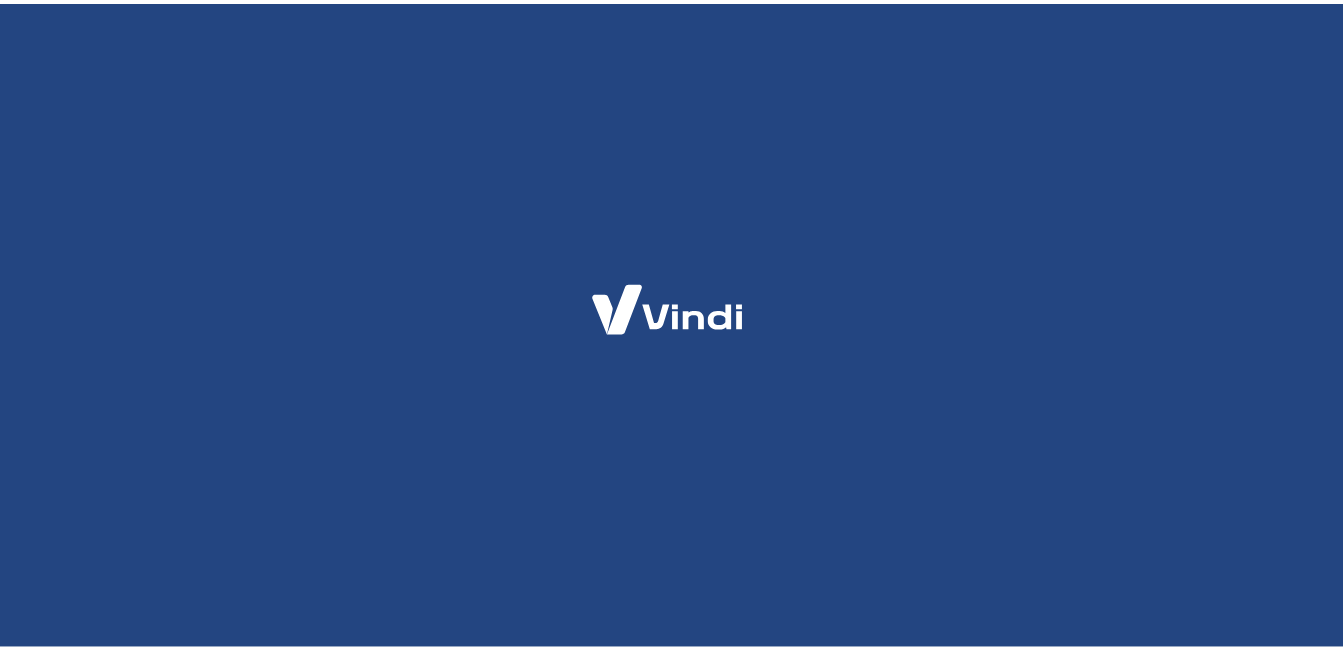 scroll, scrollTop: 0, scrollLeft: 0, axis: both 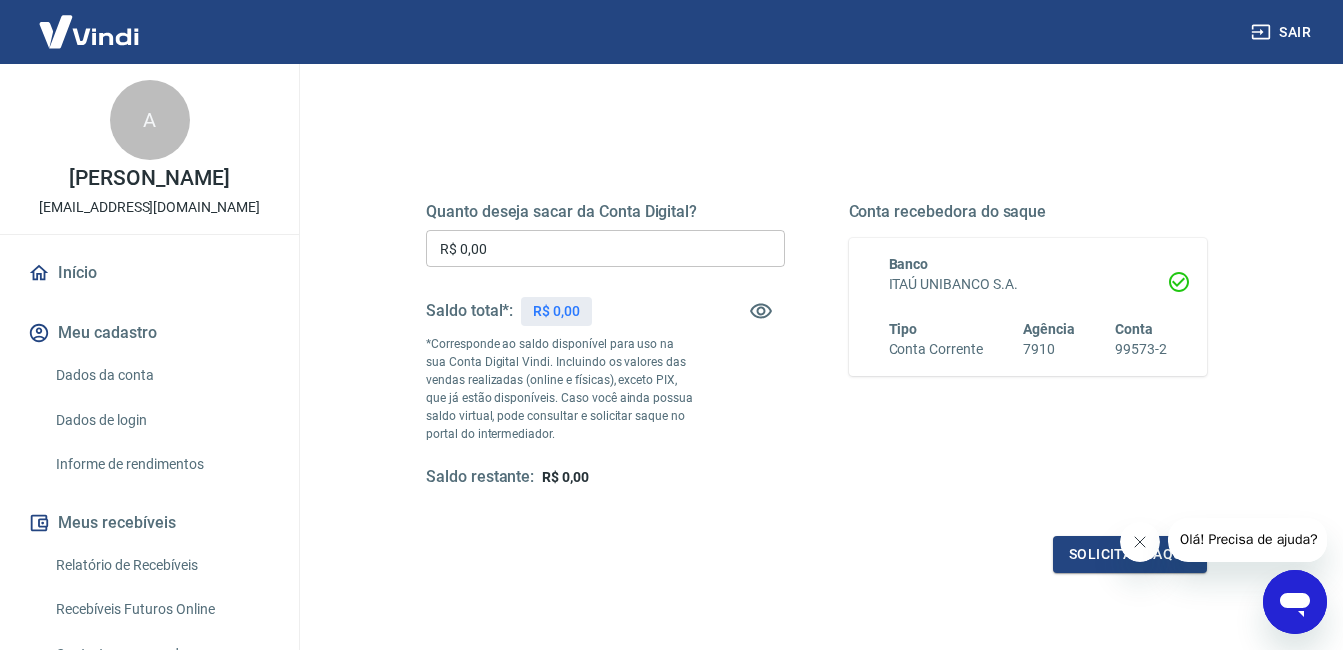 click 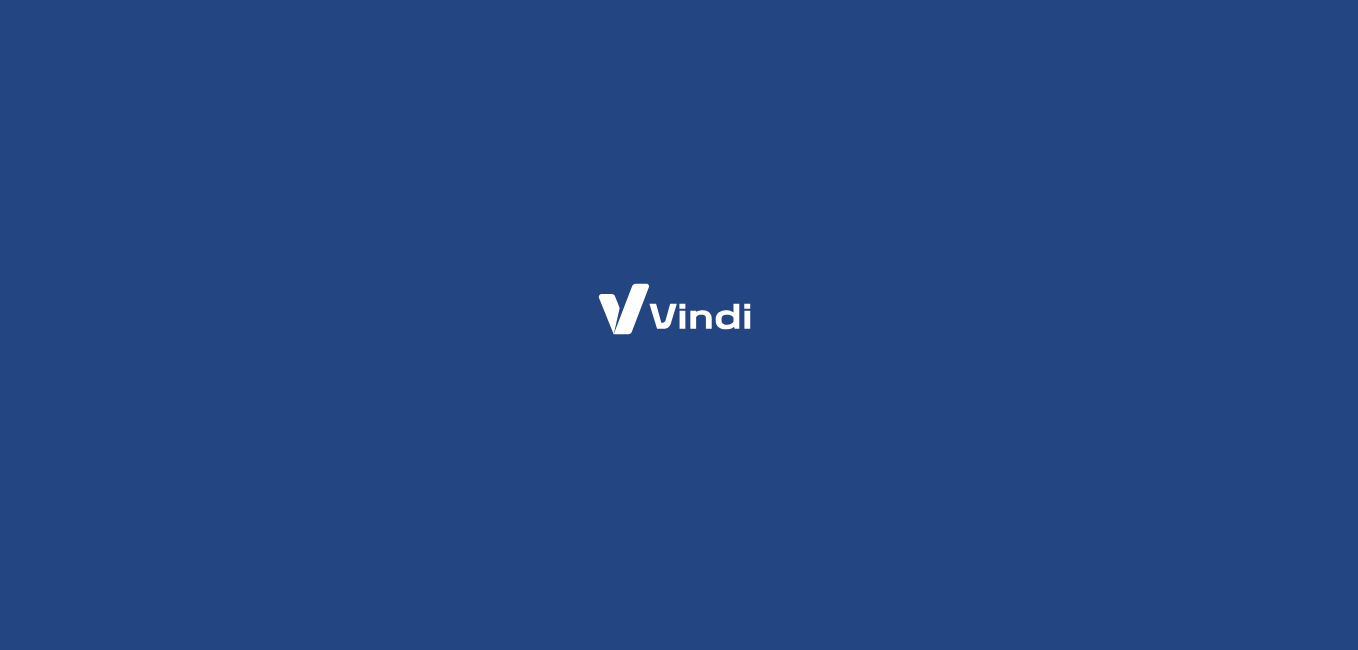 scroll, scrollTop: 0, scrollLeft: 0, axis: both 